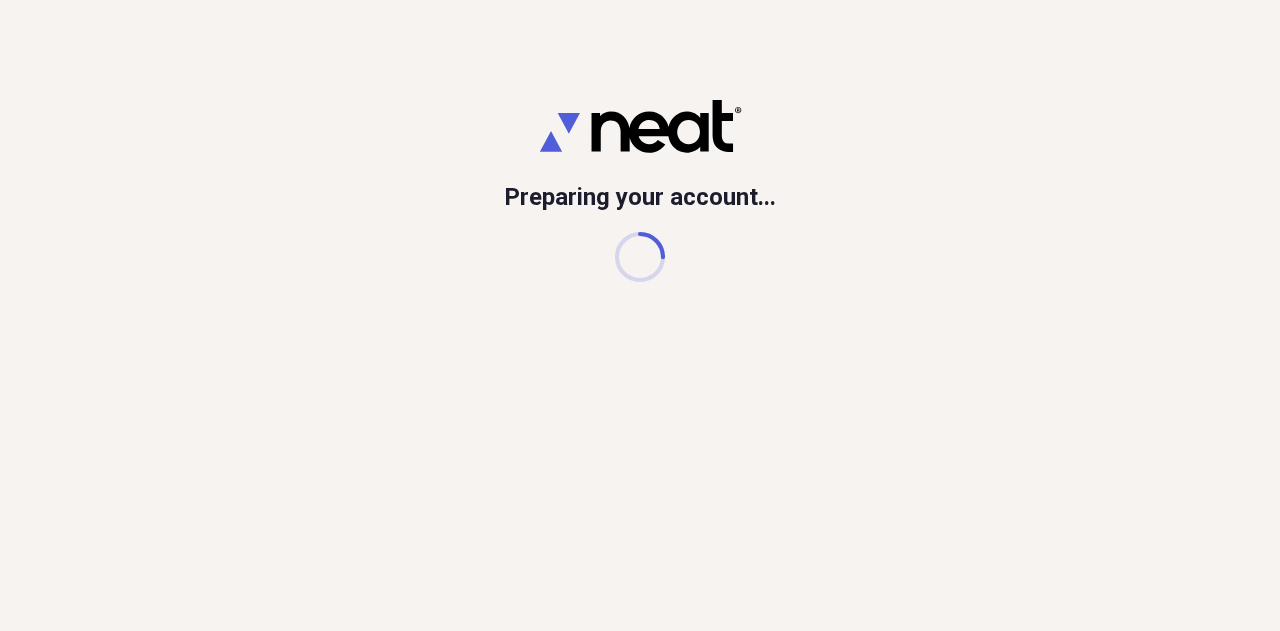 scroll, scrollTop: 0, scrollLeft: 0, axis: both 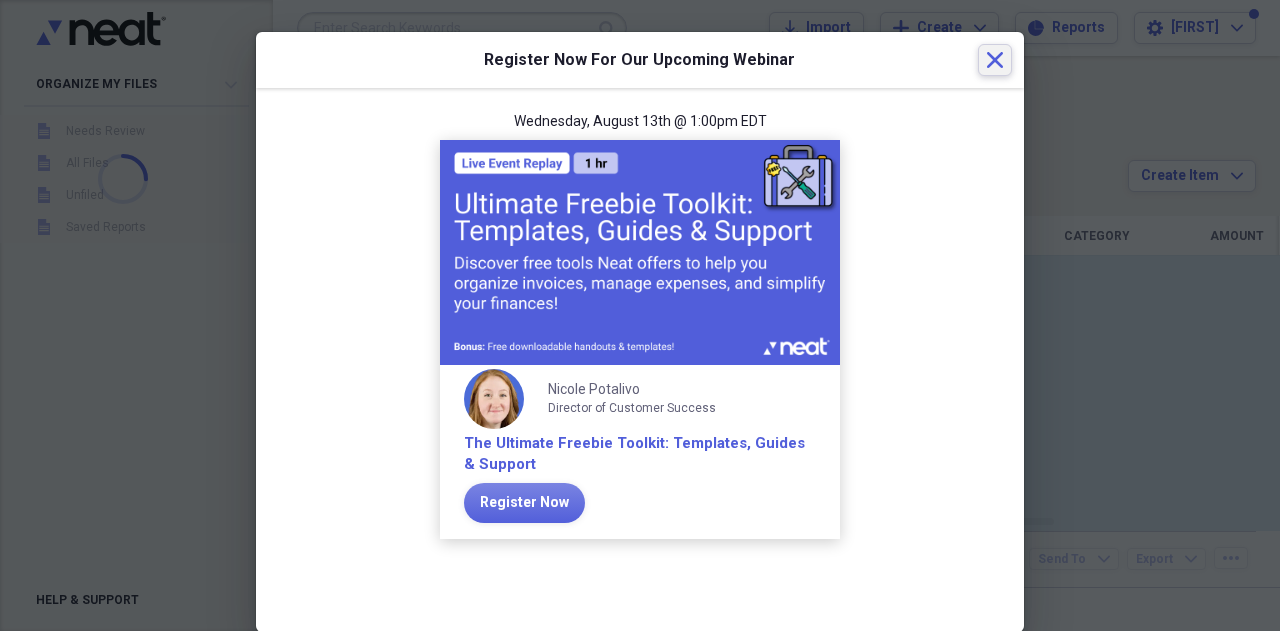 click on "Close" at bounding box center [995, 60] 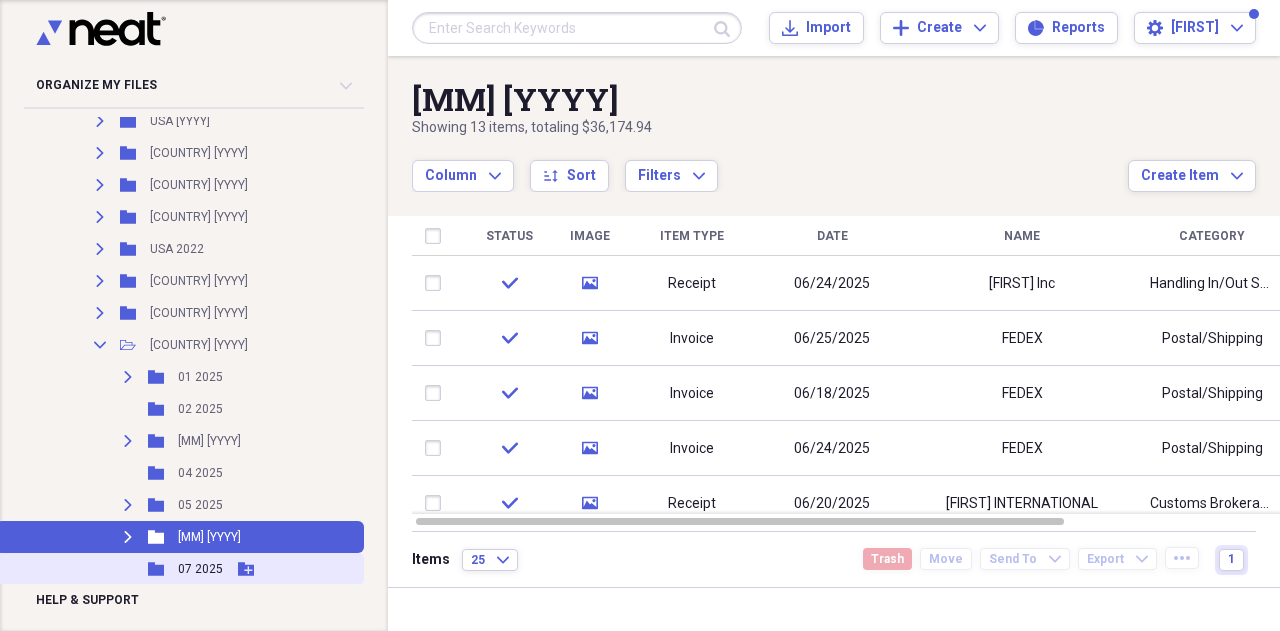 scroll, scrollTop: 400, scrollLeft: 0, axis: vertical 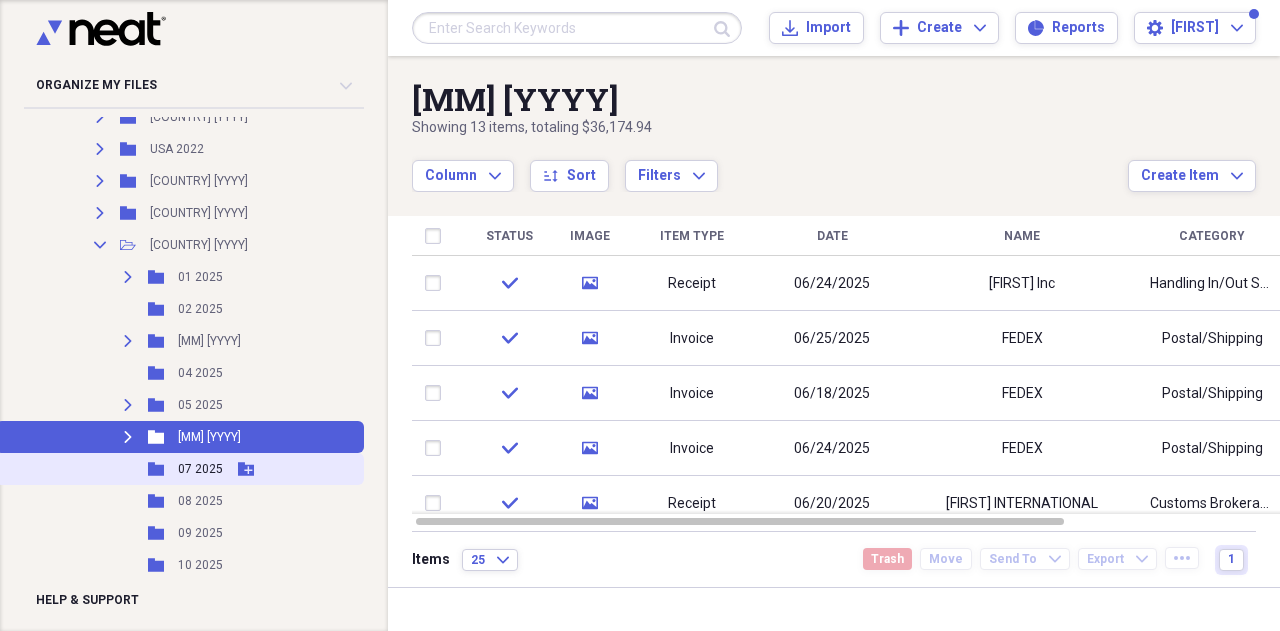 click on "07 2025" at bounding box center [200, 469] 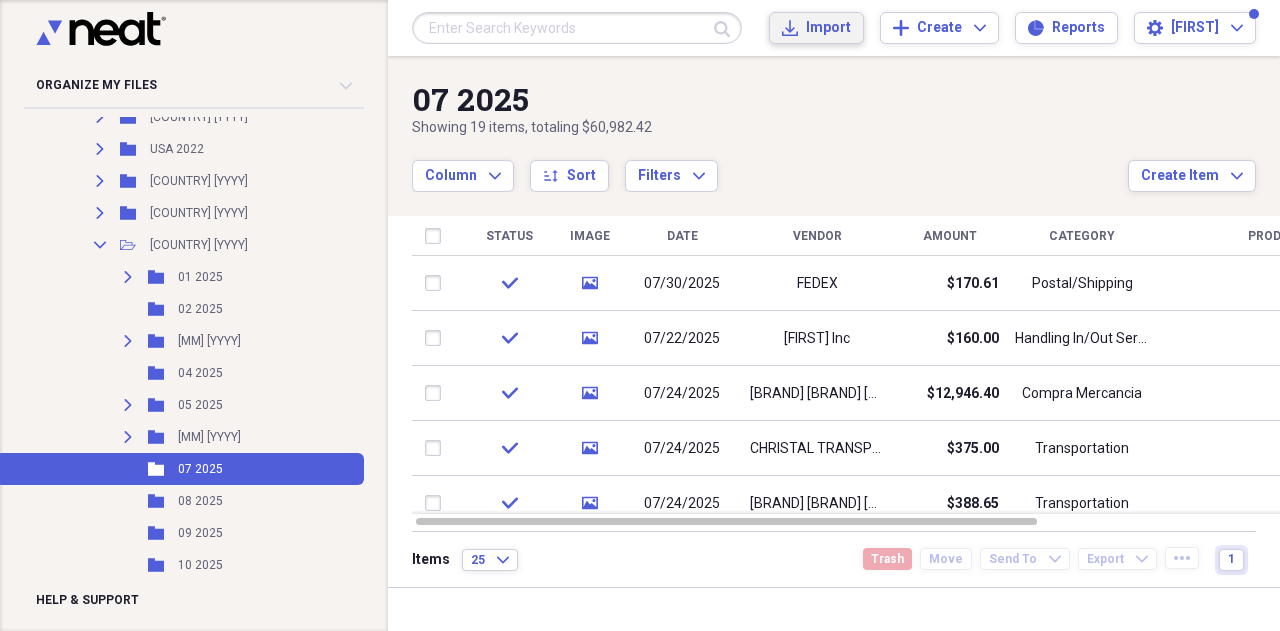 click on "Import" at bounding box center [828, 28] 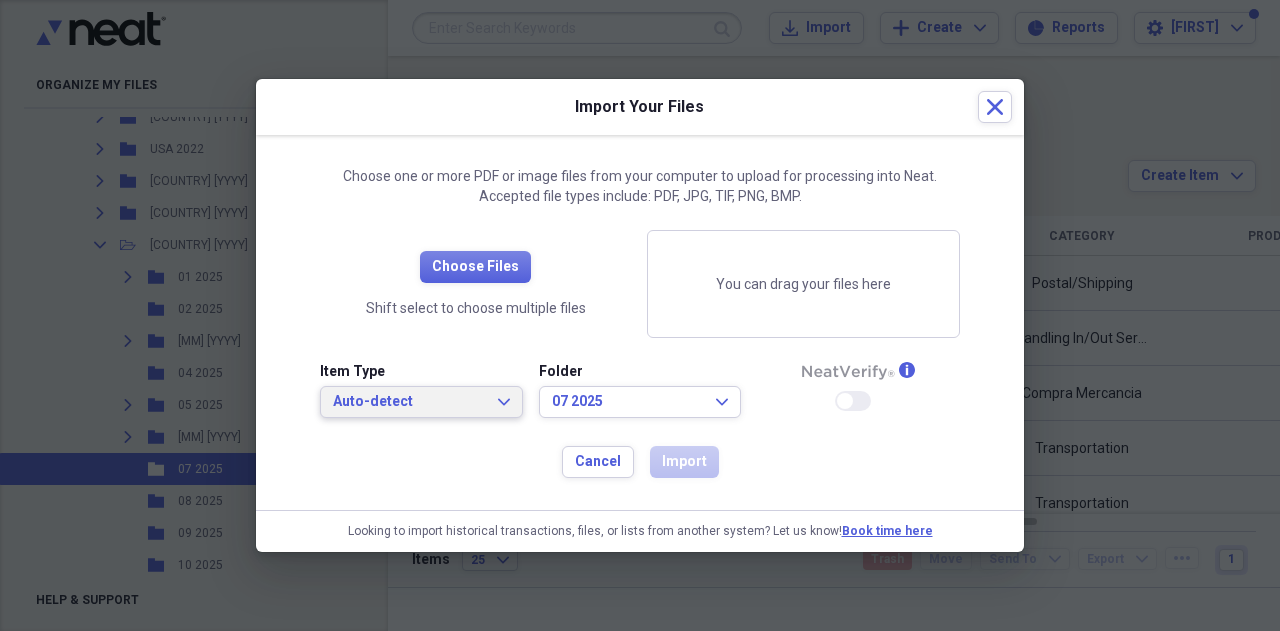 click on "Auto-detect" at bounding box center [409, 402] 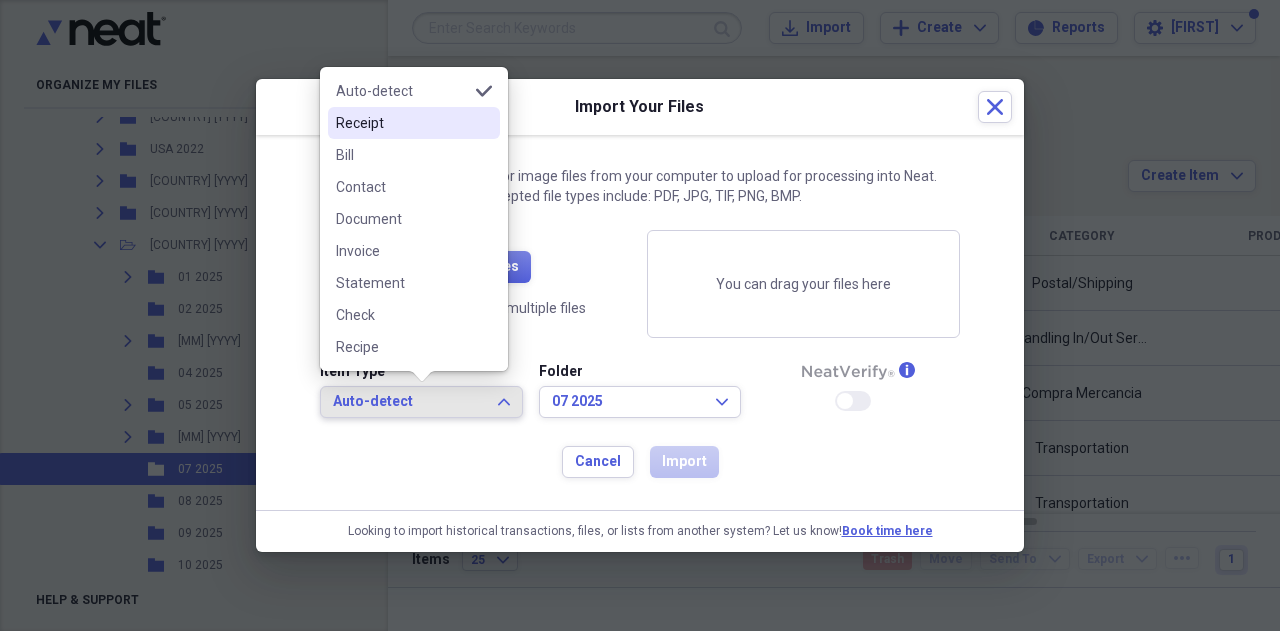 click on "Receipt" at bounding box center [402, 123] 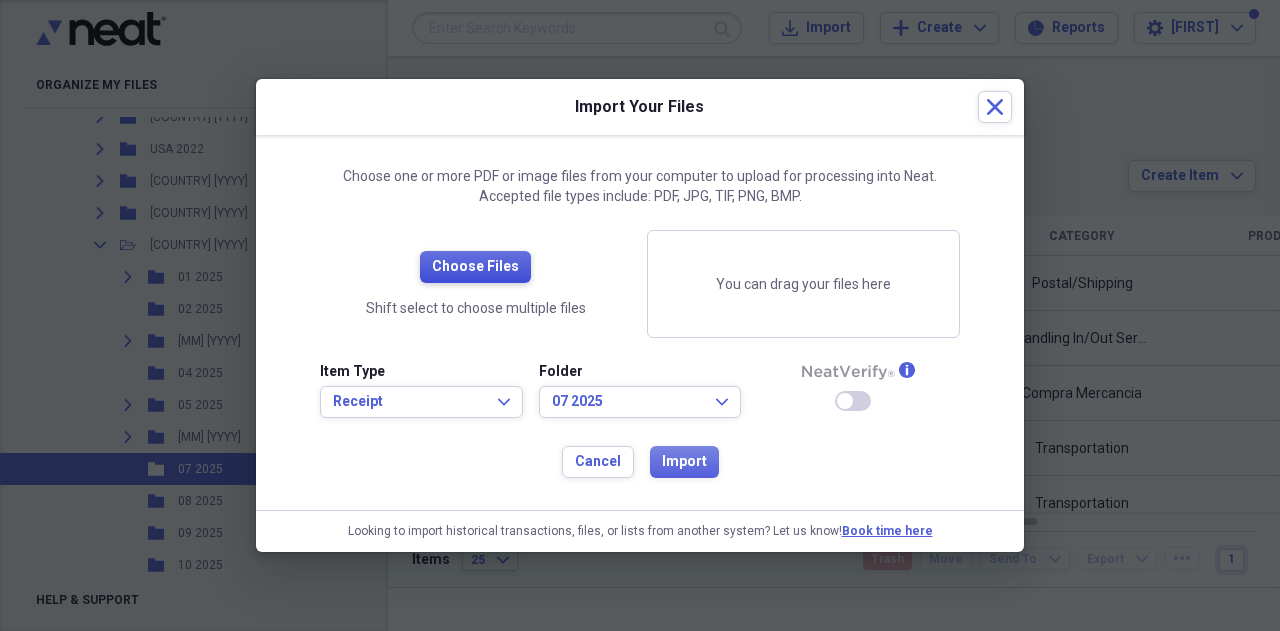 click on "Choose Files" at bounding box center (475, 267) 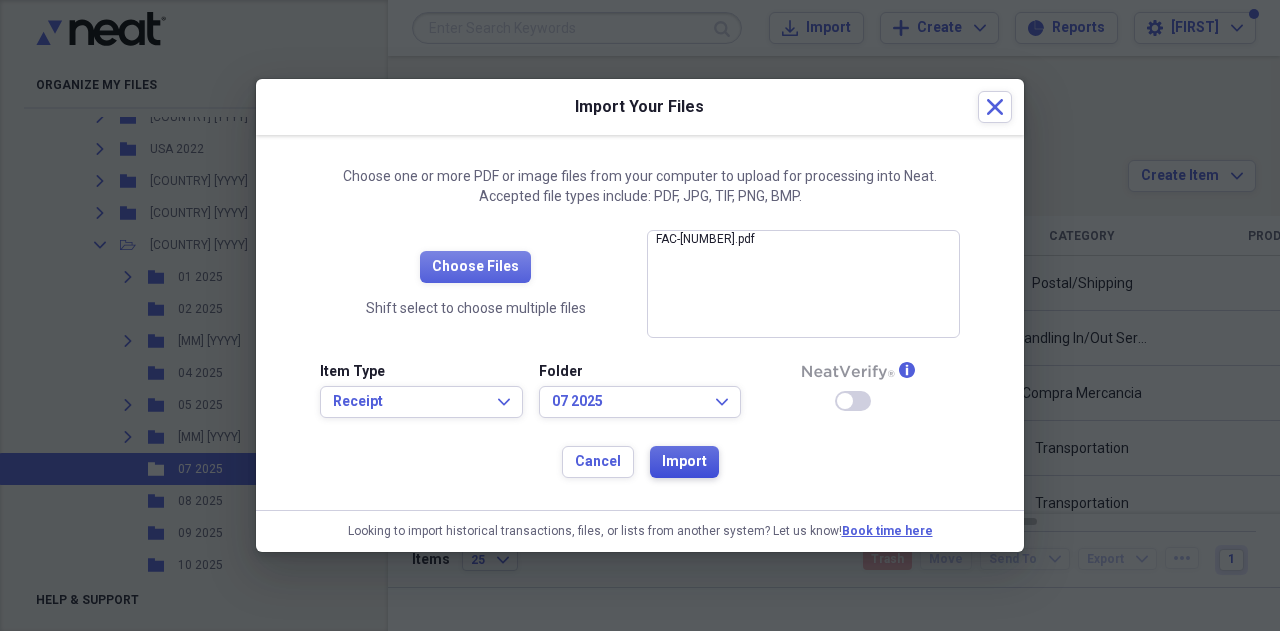 click on "Import" at bounding box center (684, 462) 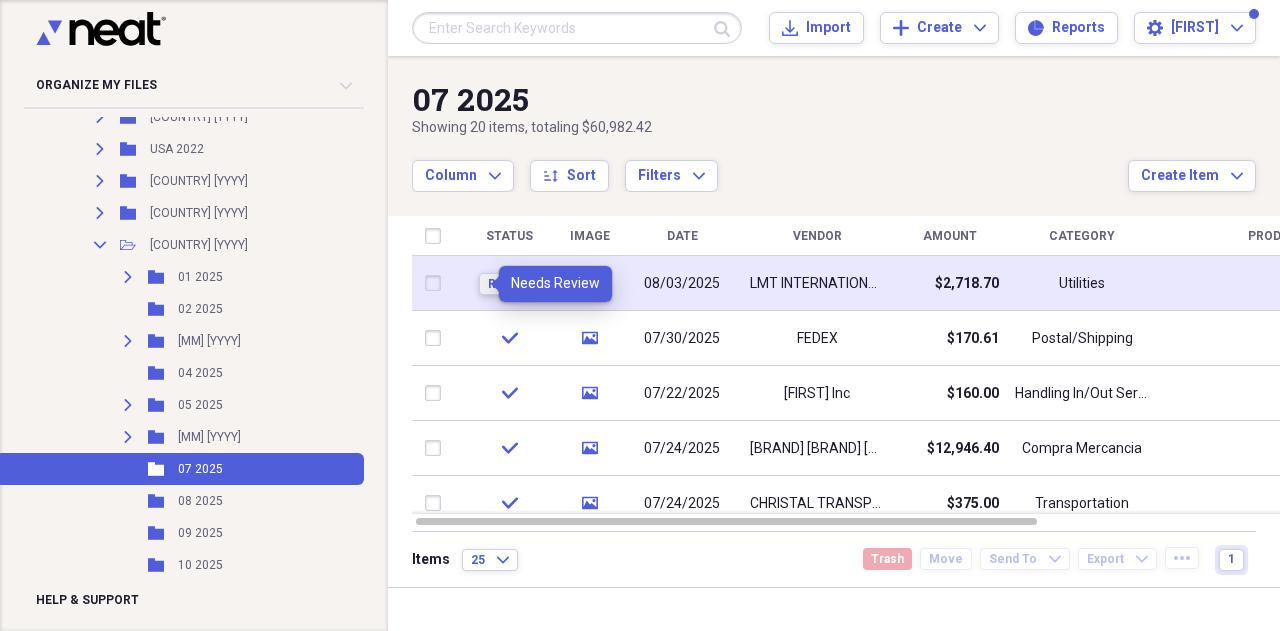 click on "Review" at bounding box center [509, 284] 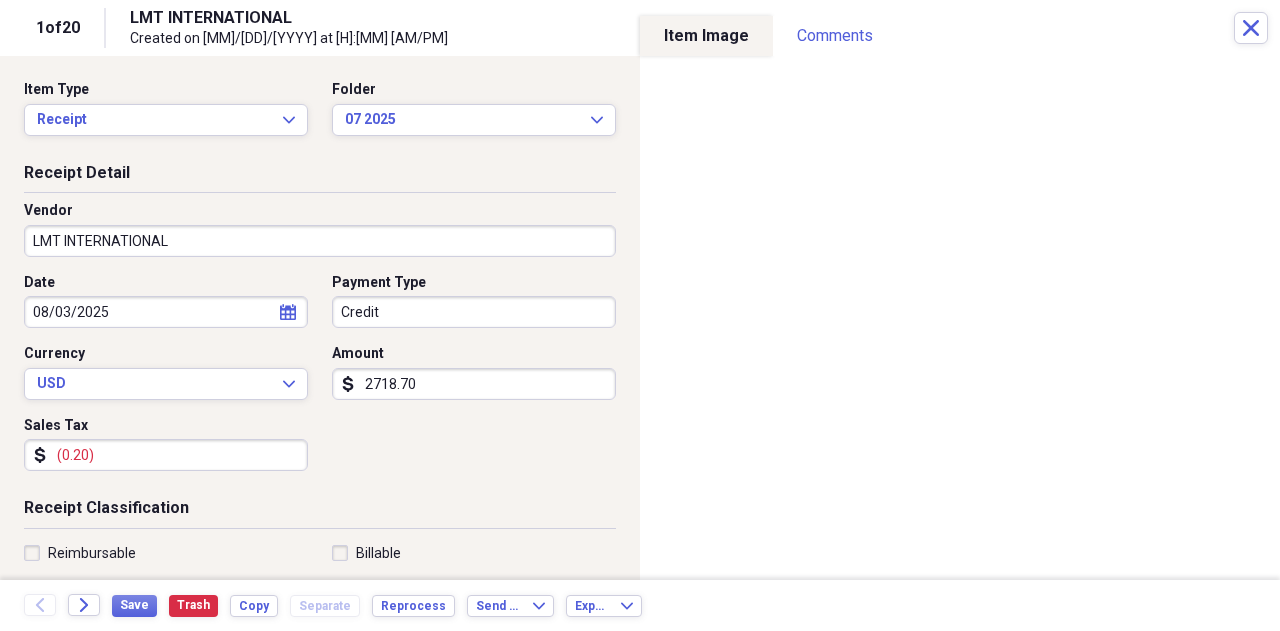 click on "(0.20)" at bounding box center (166, 455) 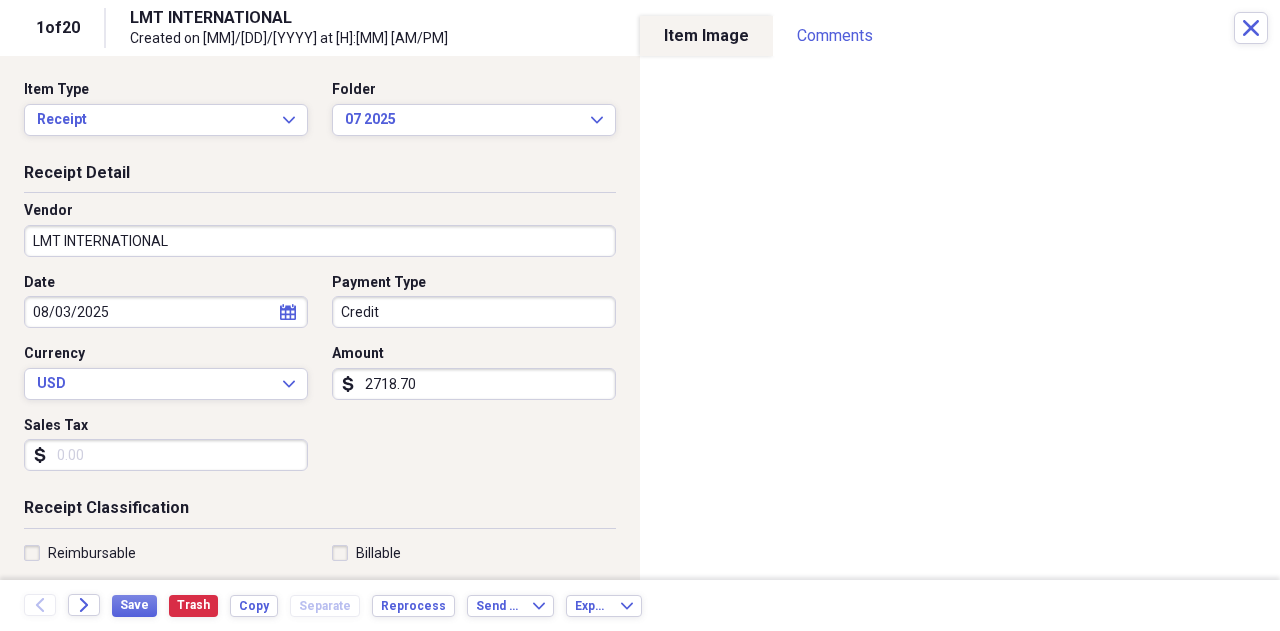 type 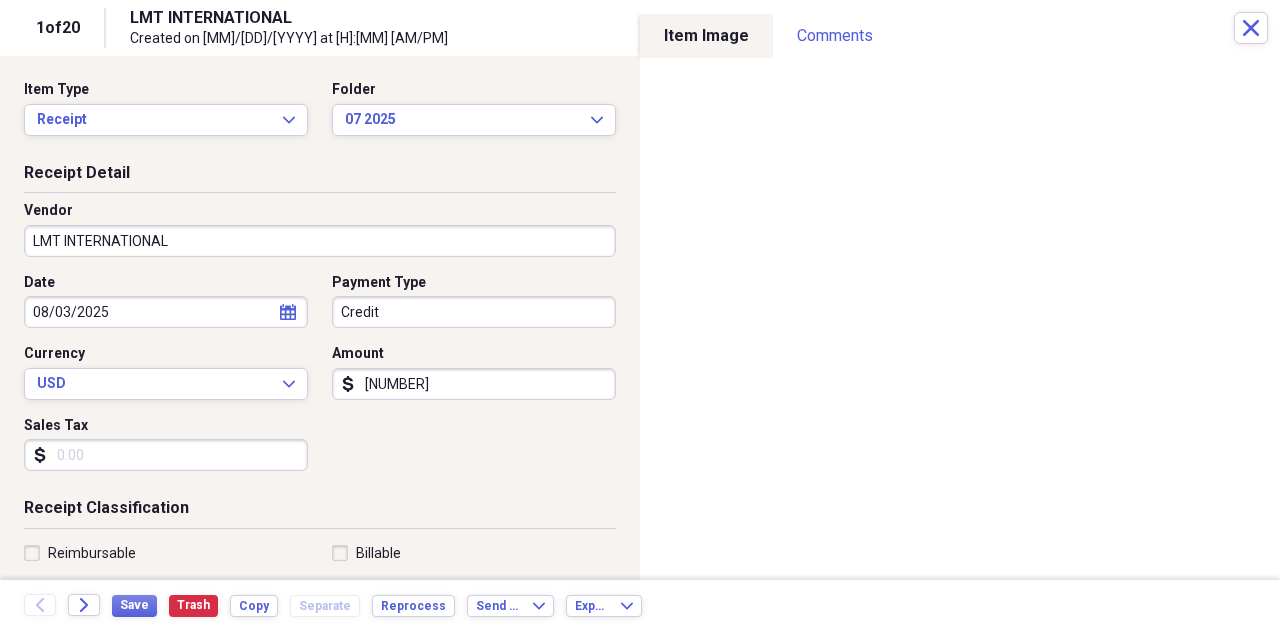 type on "[NUMBER]" 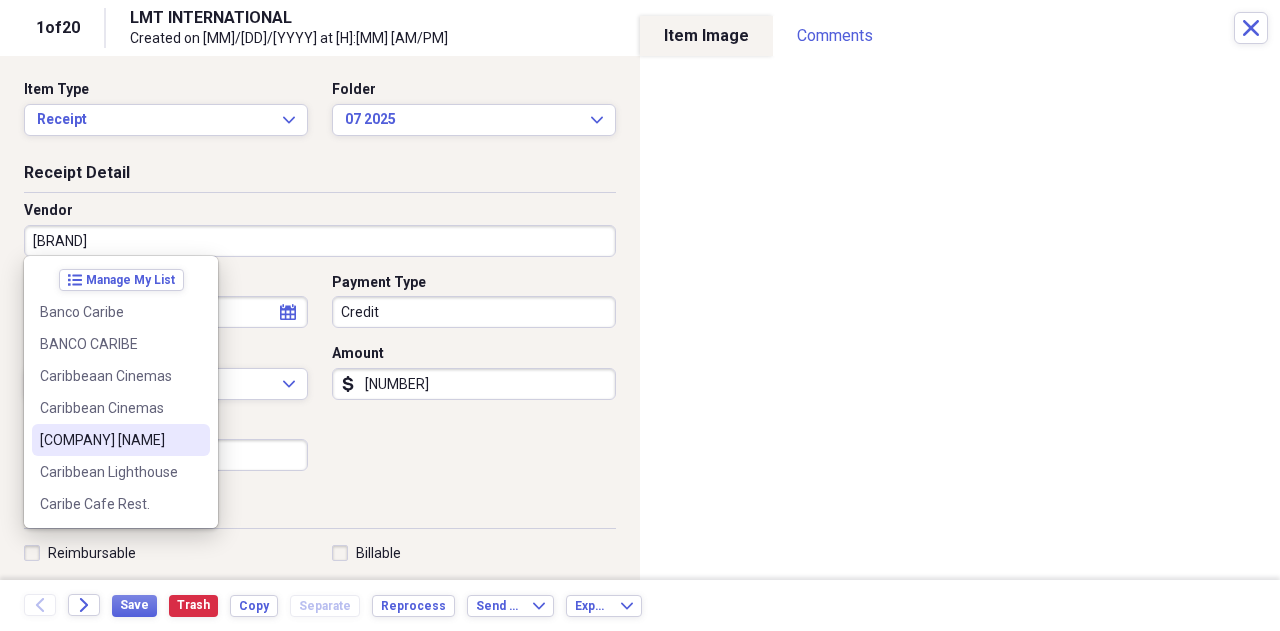 click on "[COMPANY] [NAME]" at bounding box center [109, 440] 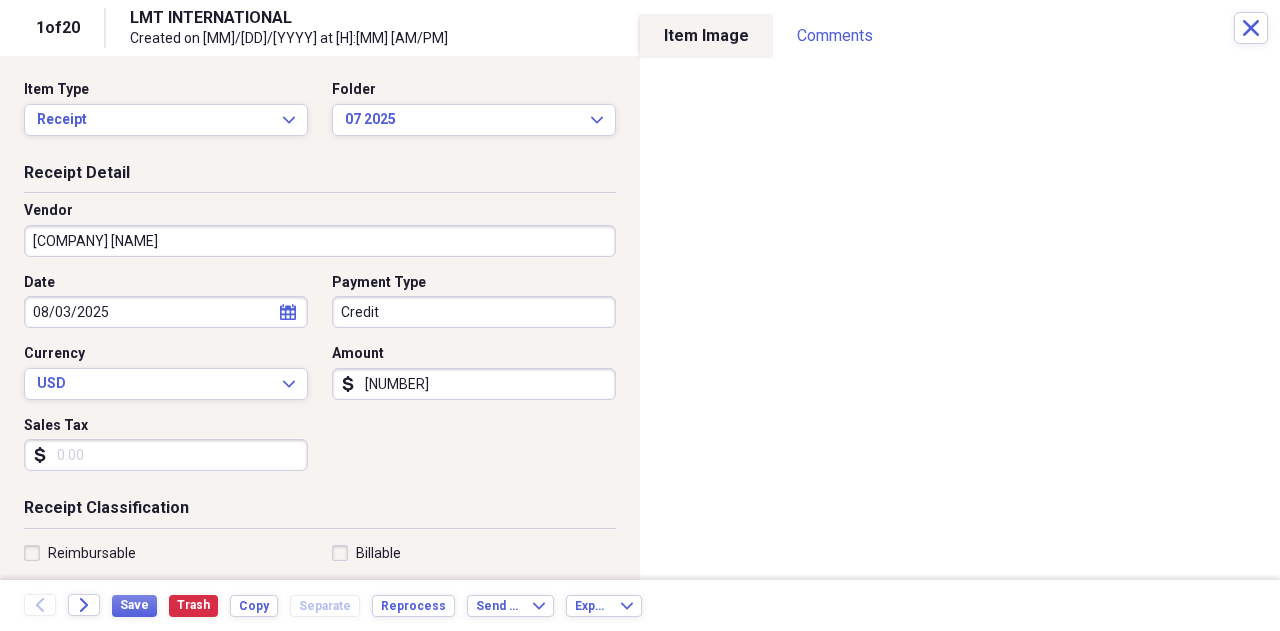 type on "Compra Mercancia" 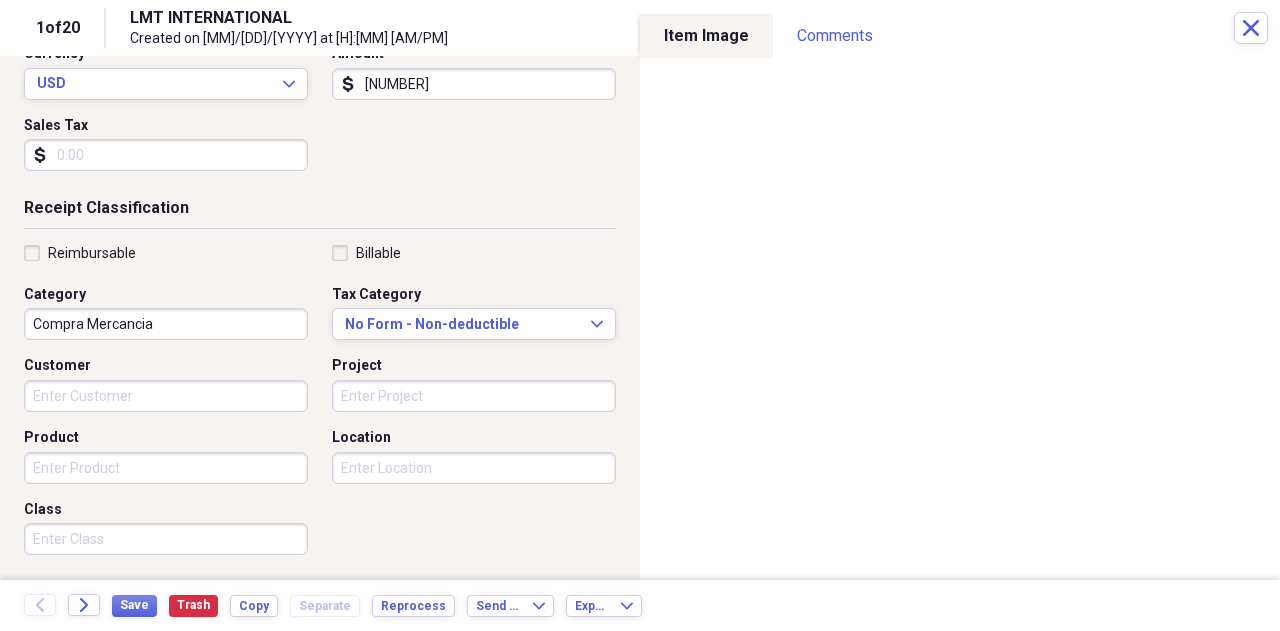 scroll, scrollTop: 0, scrollLeft: 0, axis: both 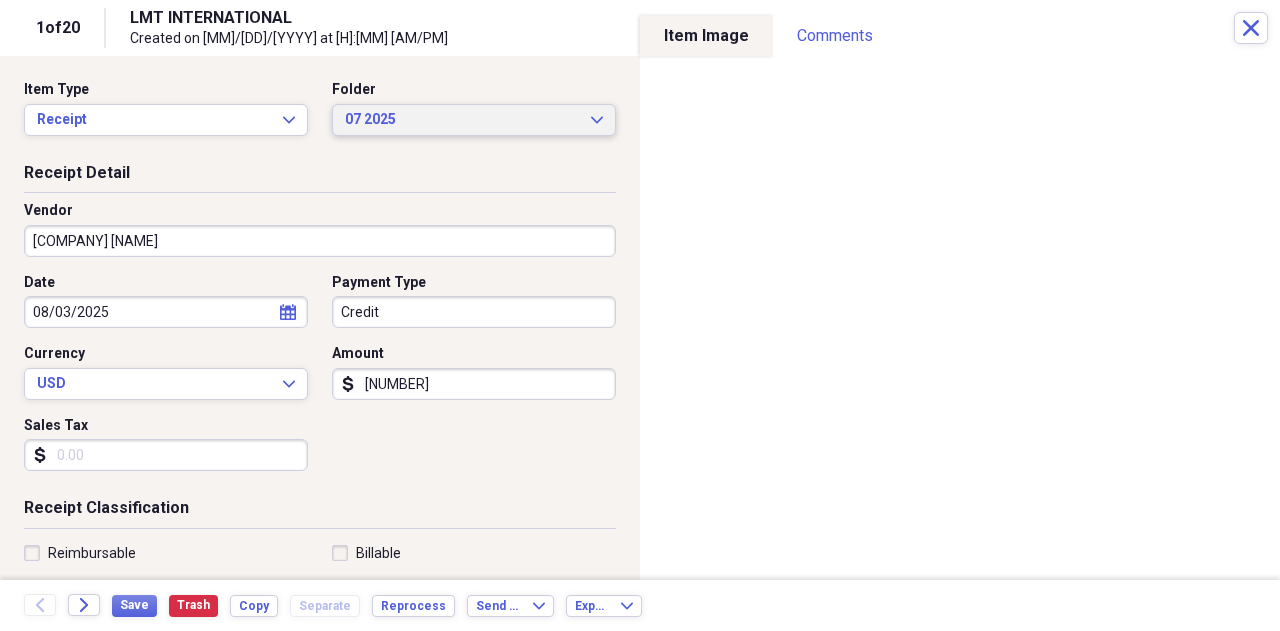click on "07 2025" at bounding box center (462, 120) 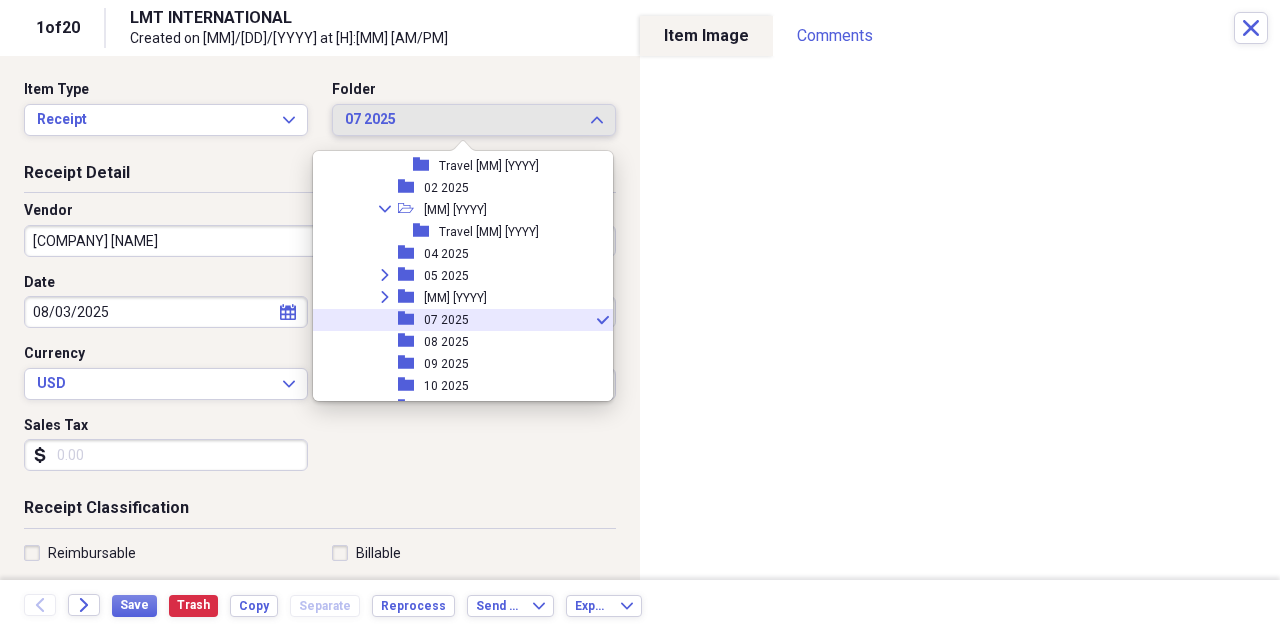 scroll, scrollTop: 891, scrollLeft: 0, axis: vertical 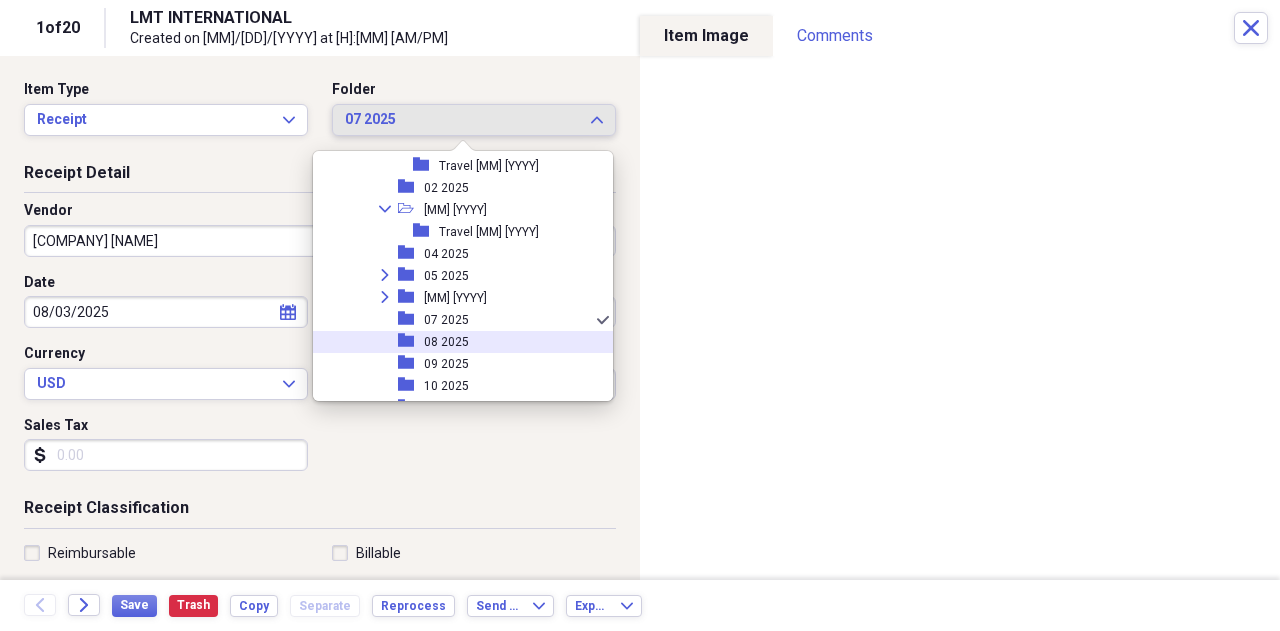 click on "08 2025" at bounding box center [446, 342] 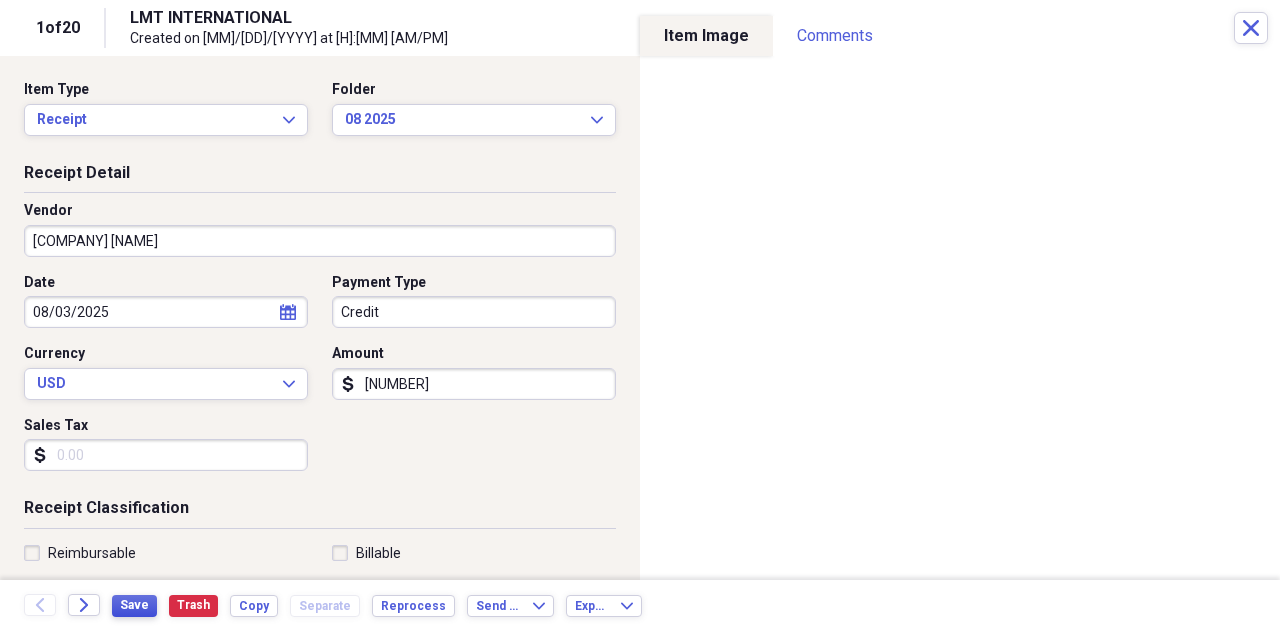 click on "Save" at bounding box center [134, 605] 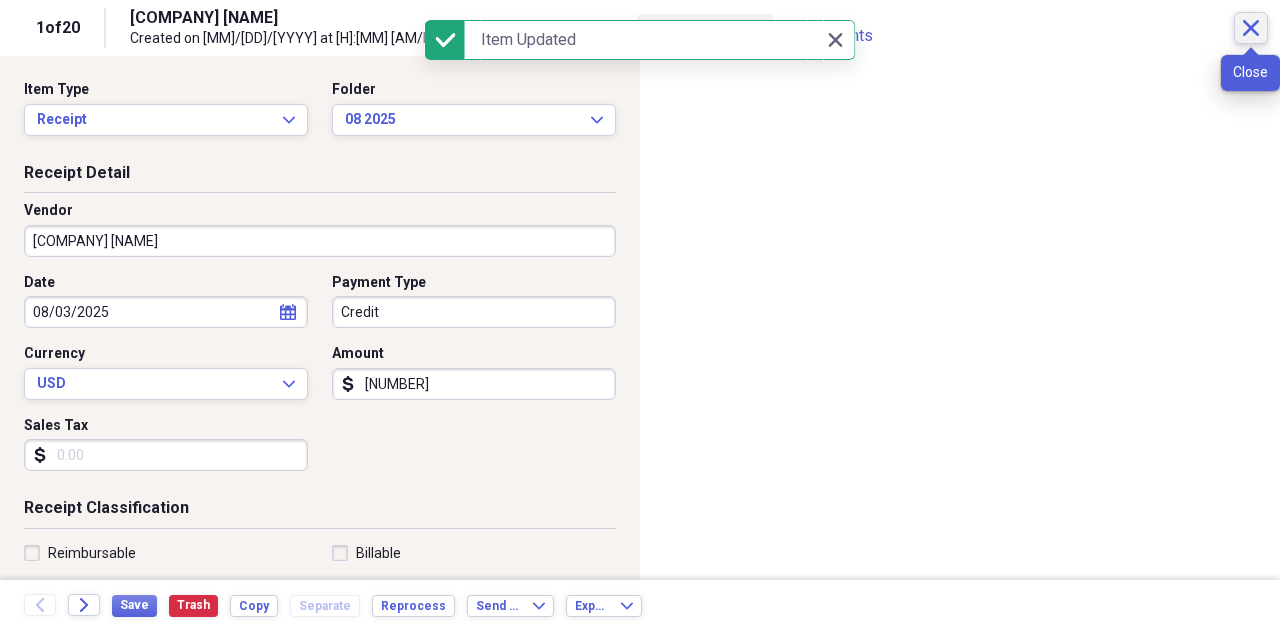 click on "Close" 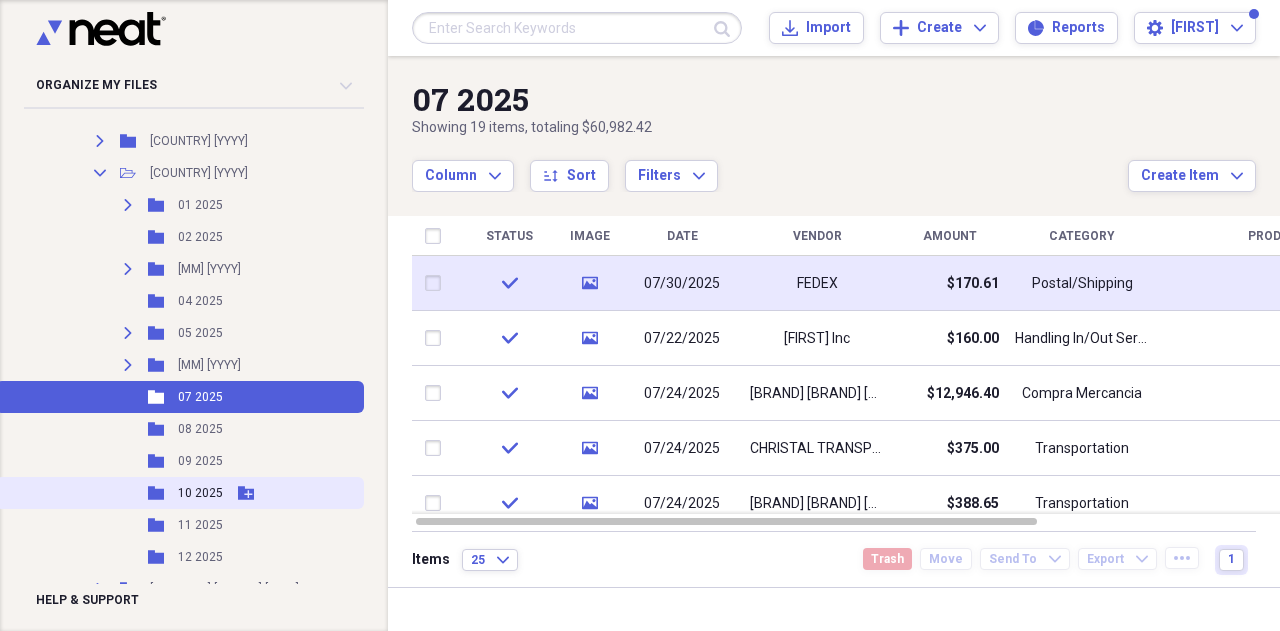 scroll, scrollTop: 500, scrollLeft: 0, axis: vertical 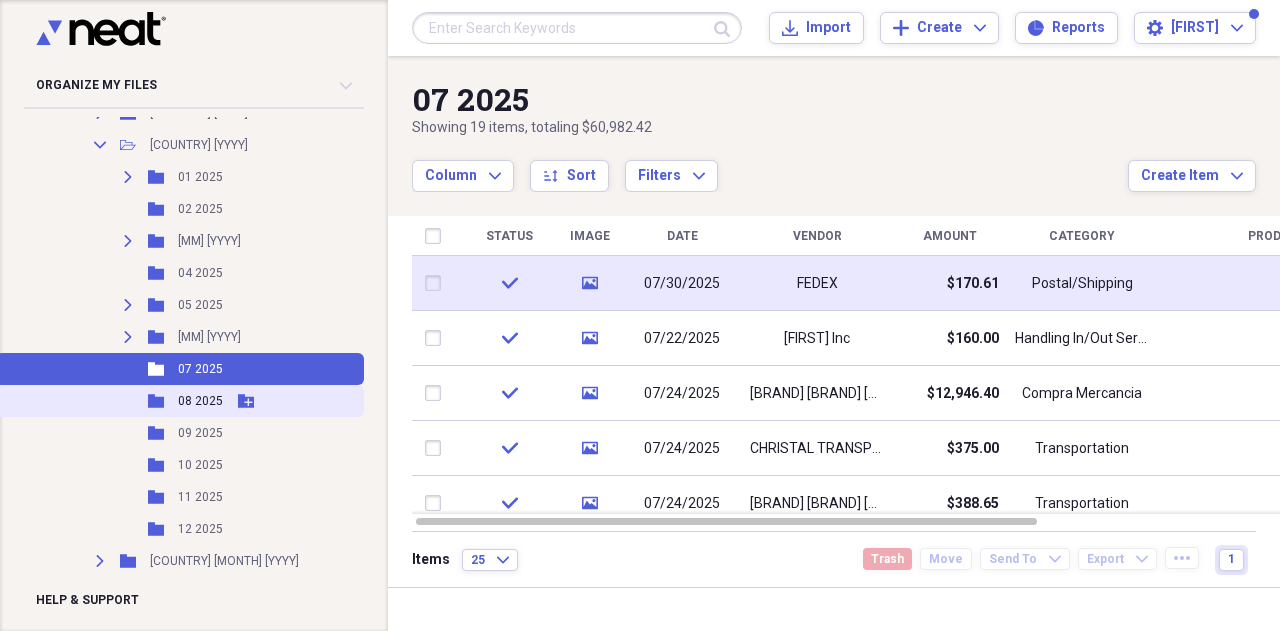 click on "08 2025" at bounding box center (200, 401) 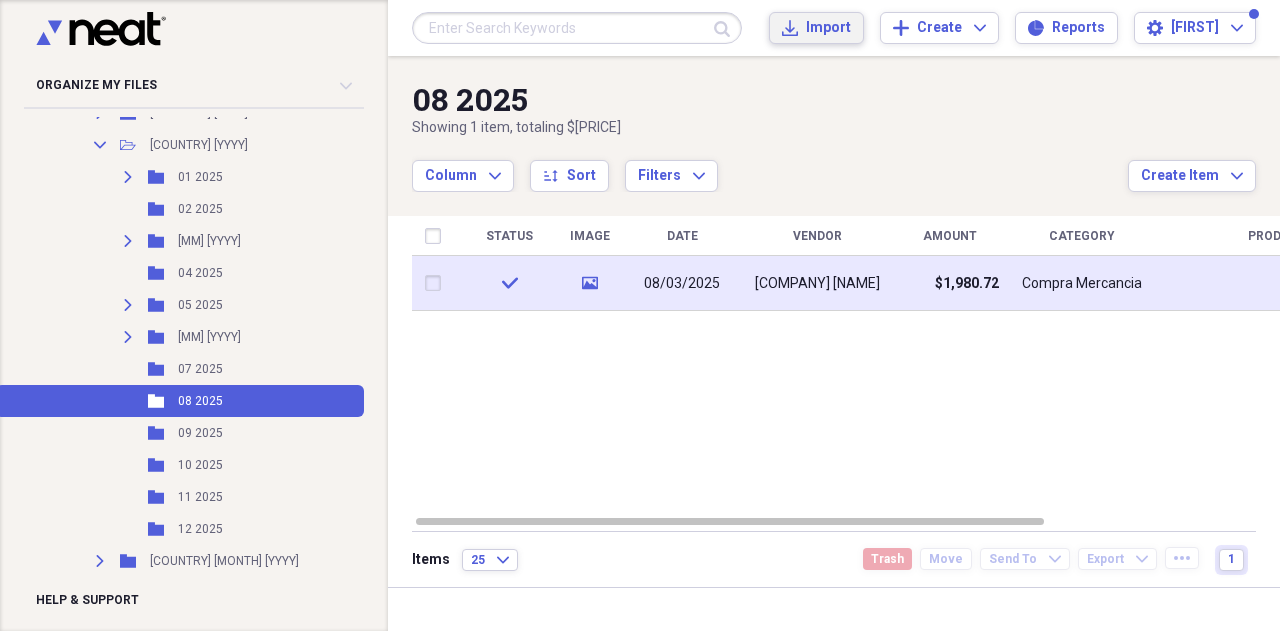 click on "Import" at bounding box center [828, 28] 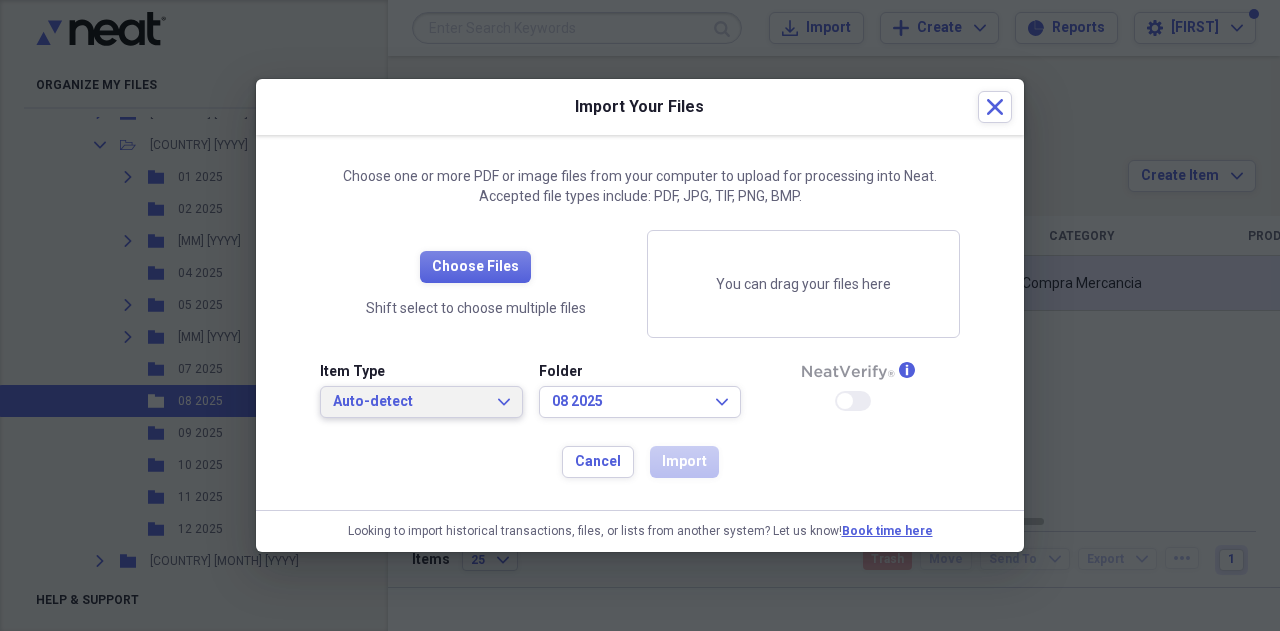click on "Auto-detect" at bounding box center (409, 402) 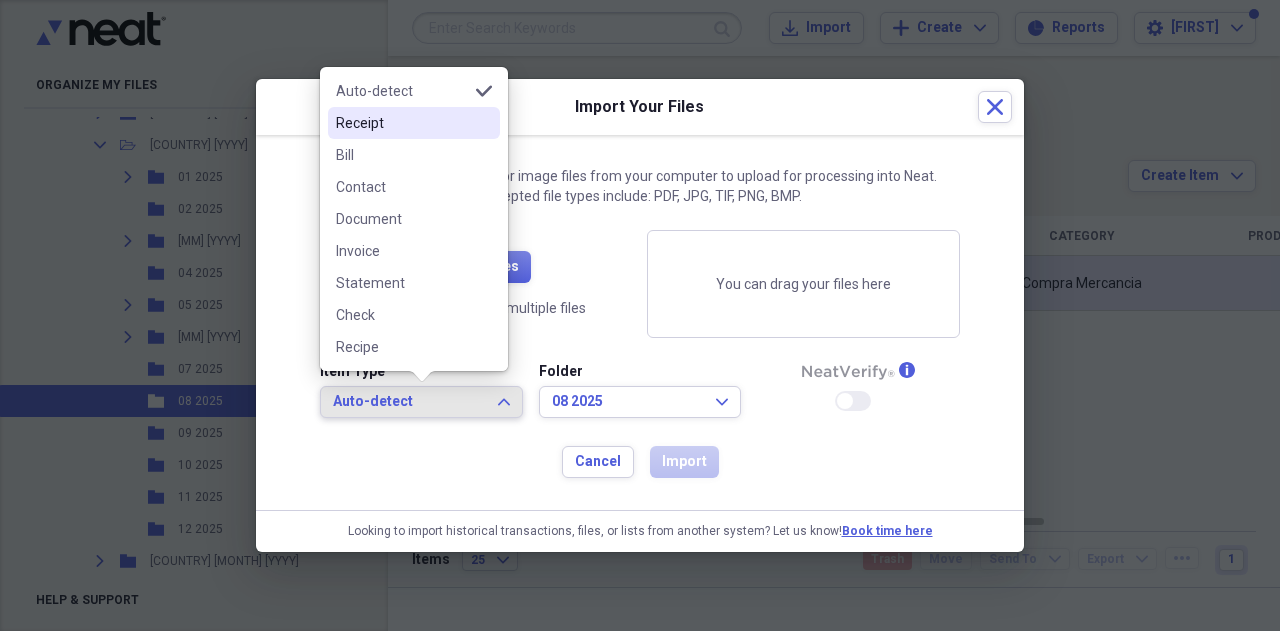 click on "Receipt" at bounding box center [402, 123] 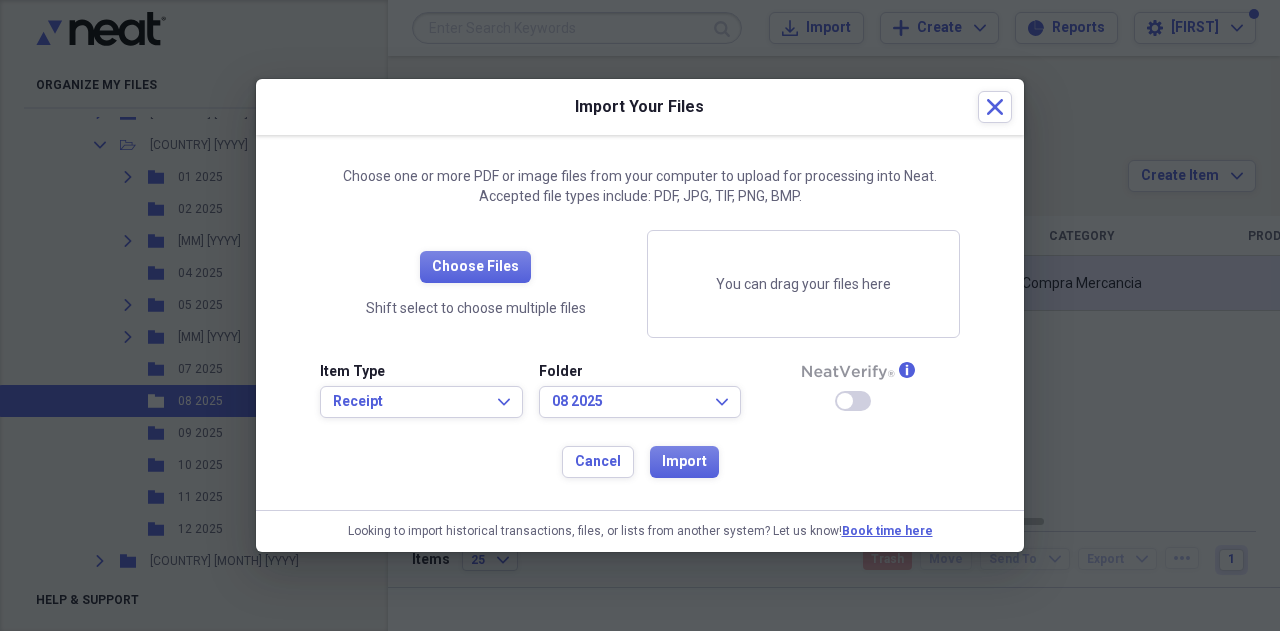 click on "Choose Files Shift select to choose multiple files" at bounding box center [475, 284] 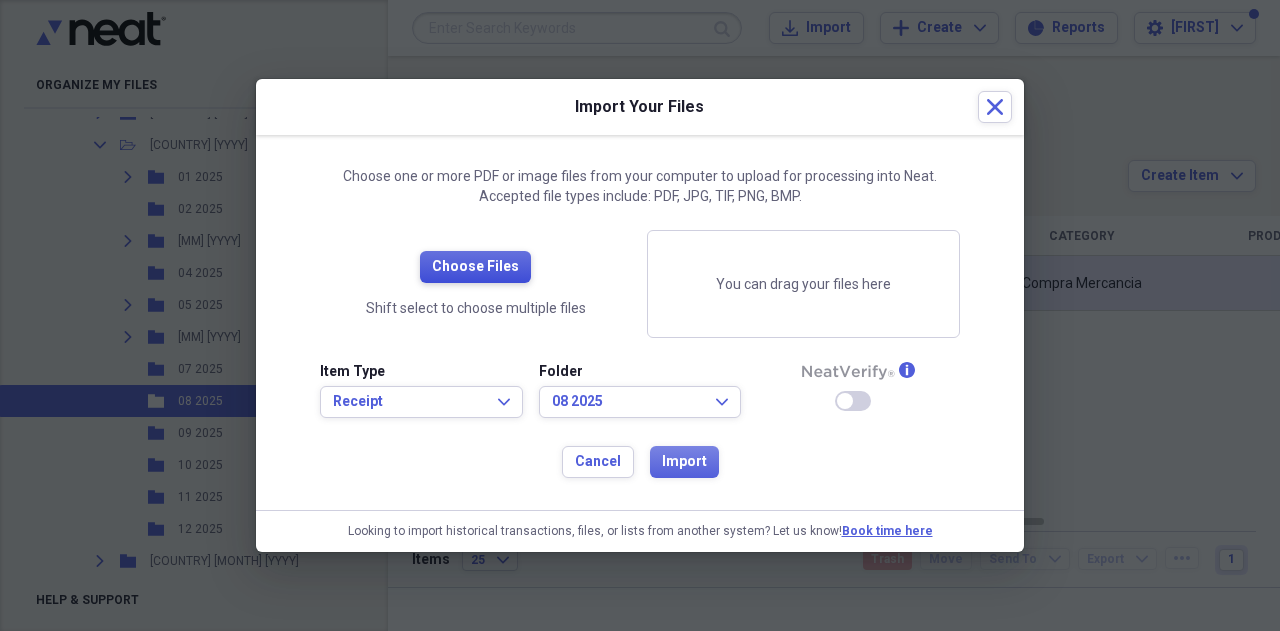 click on "Choose Files" at bounding box center [475, 267] 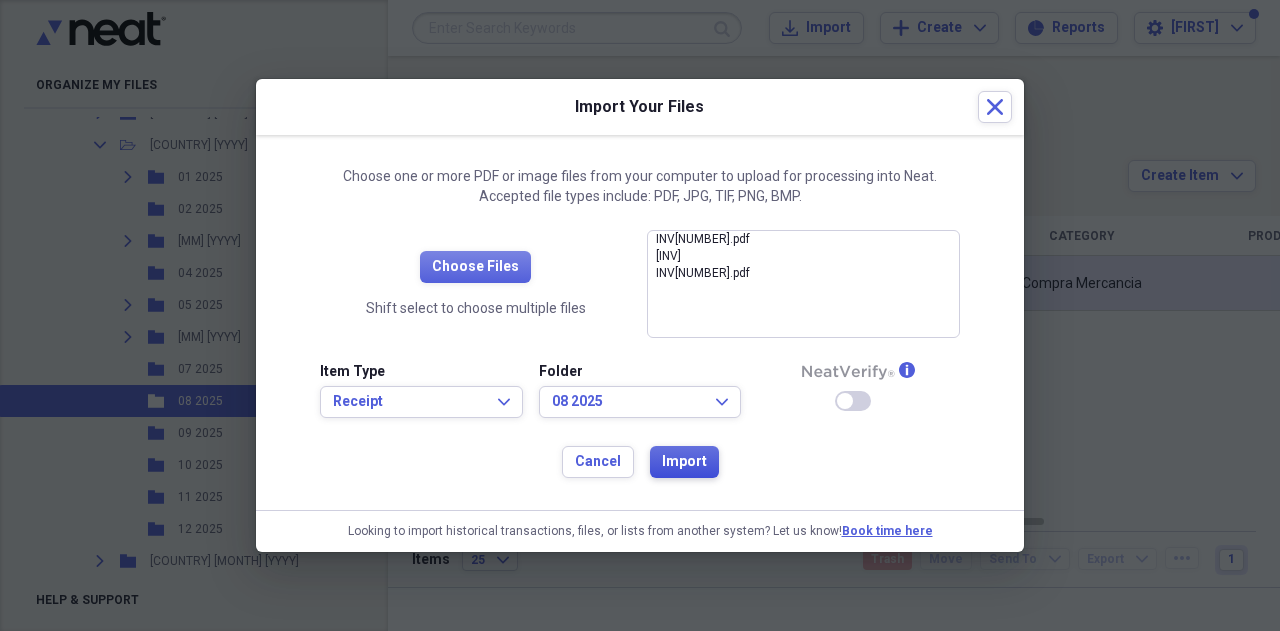 click on "Import" at bounding box center (684, 462) 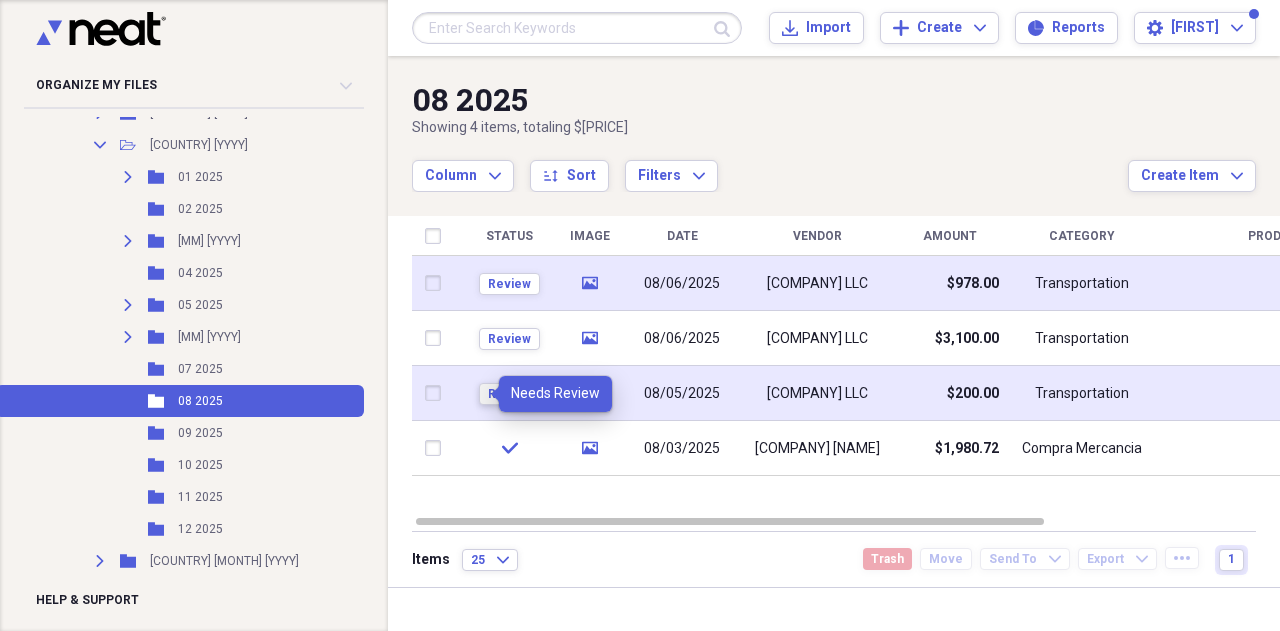 click on "Review" at bounding box center (509, 394) 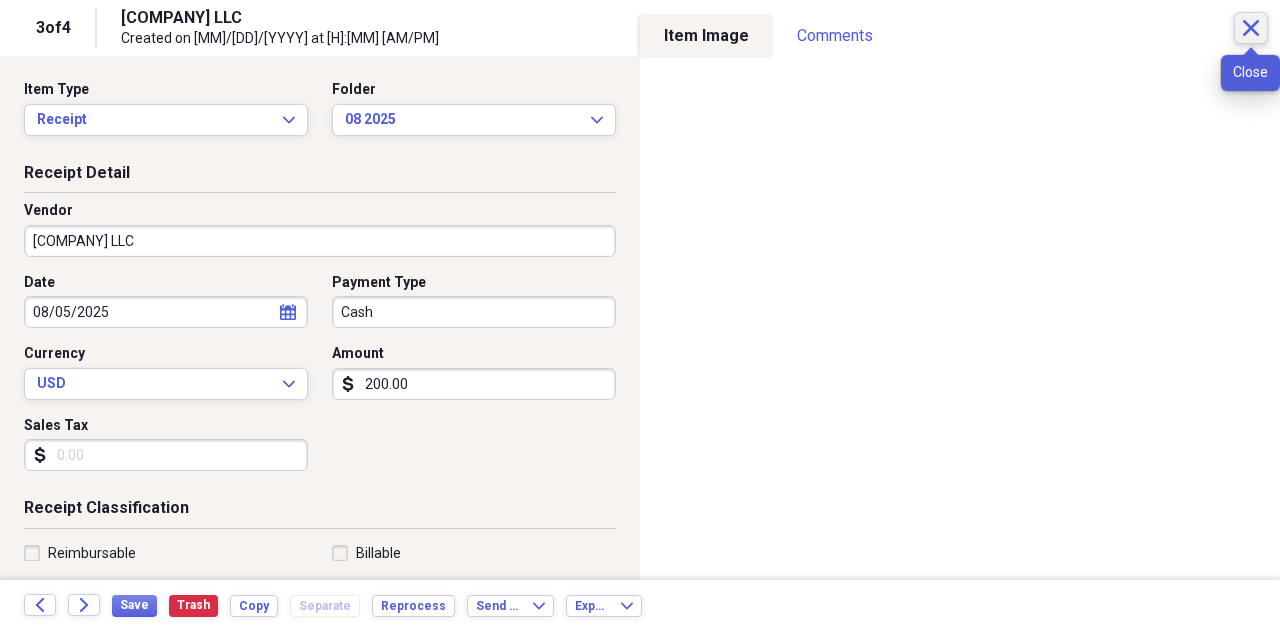 click on "Close" at bounding box center [1251, 28] 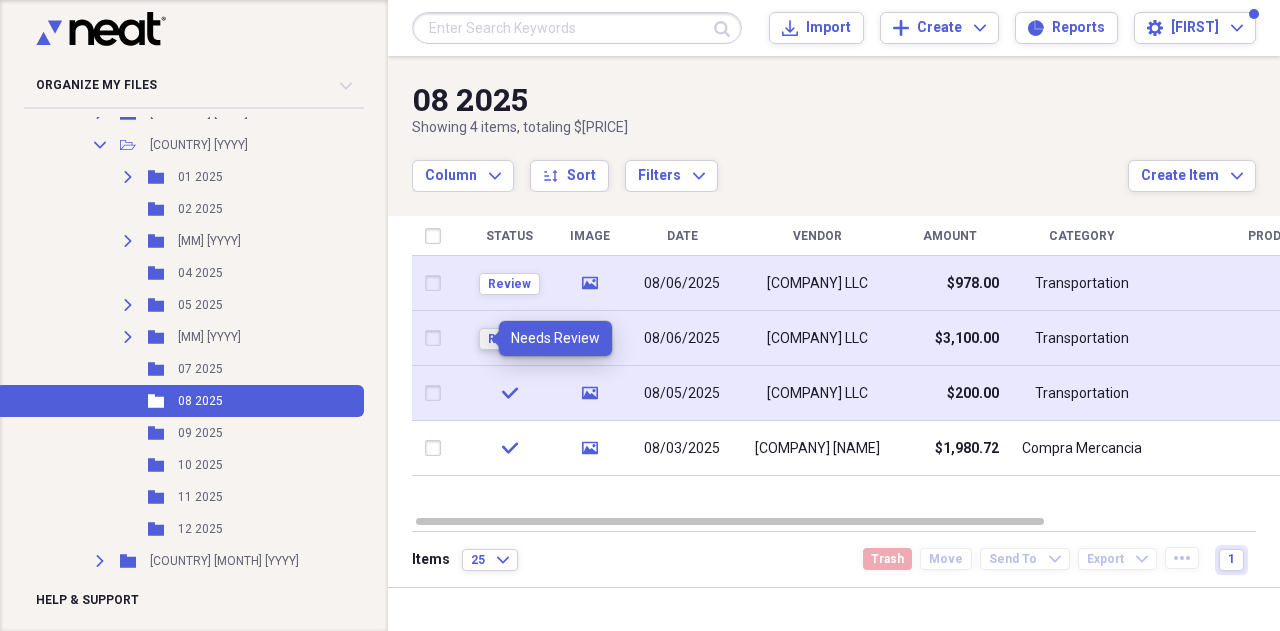 click on "Review" at bounding box center (509, 339) 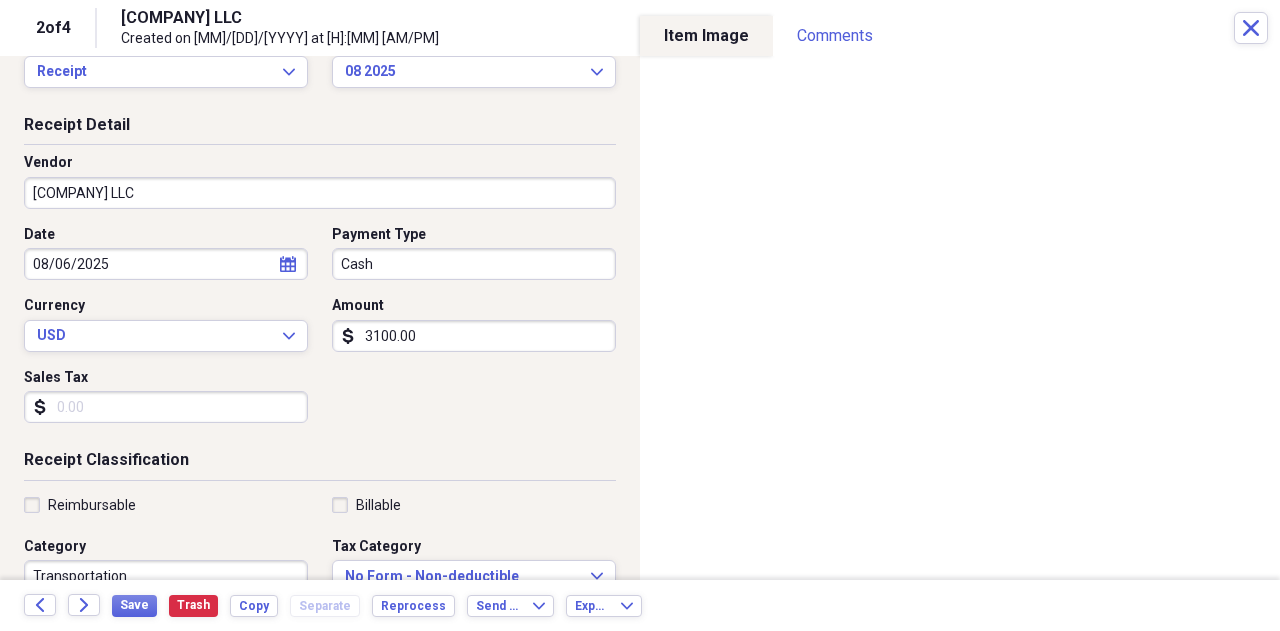 scroll, scrollTop: 0, scrollLeft: 0, axis: both 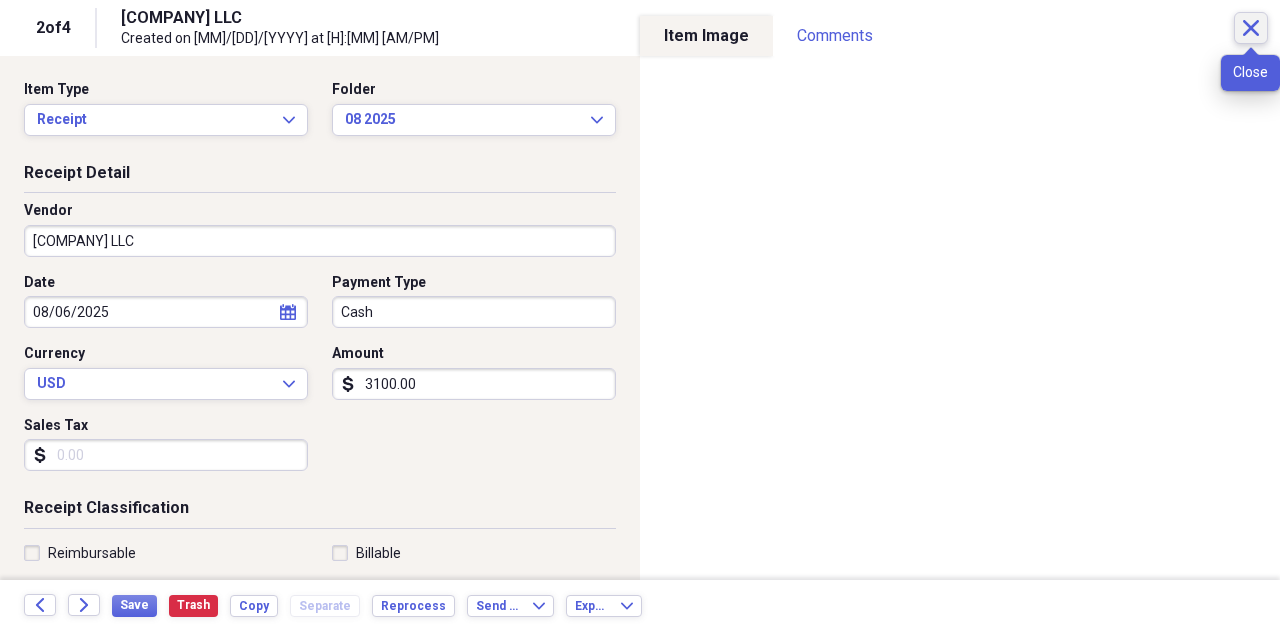 click on "Close" at bounding box center [1251, 28] 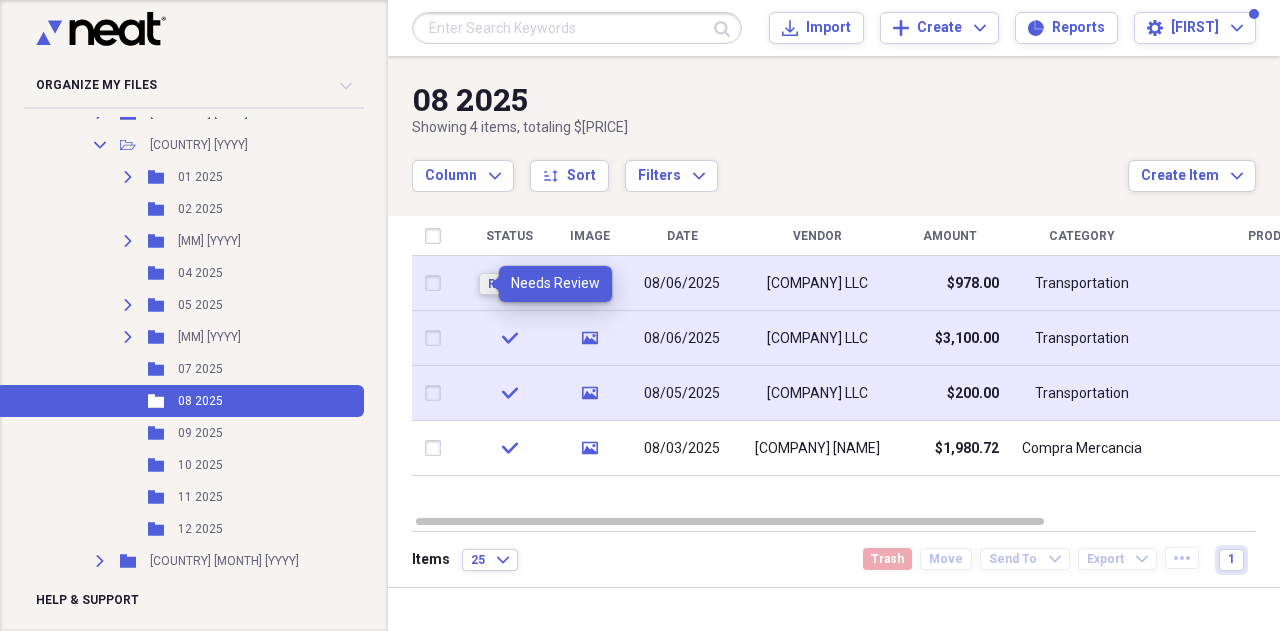 click on "Review" at bounding box center [509, 284] 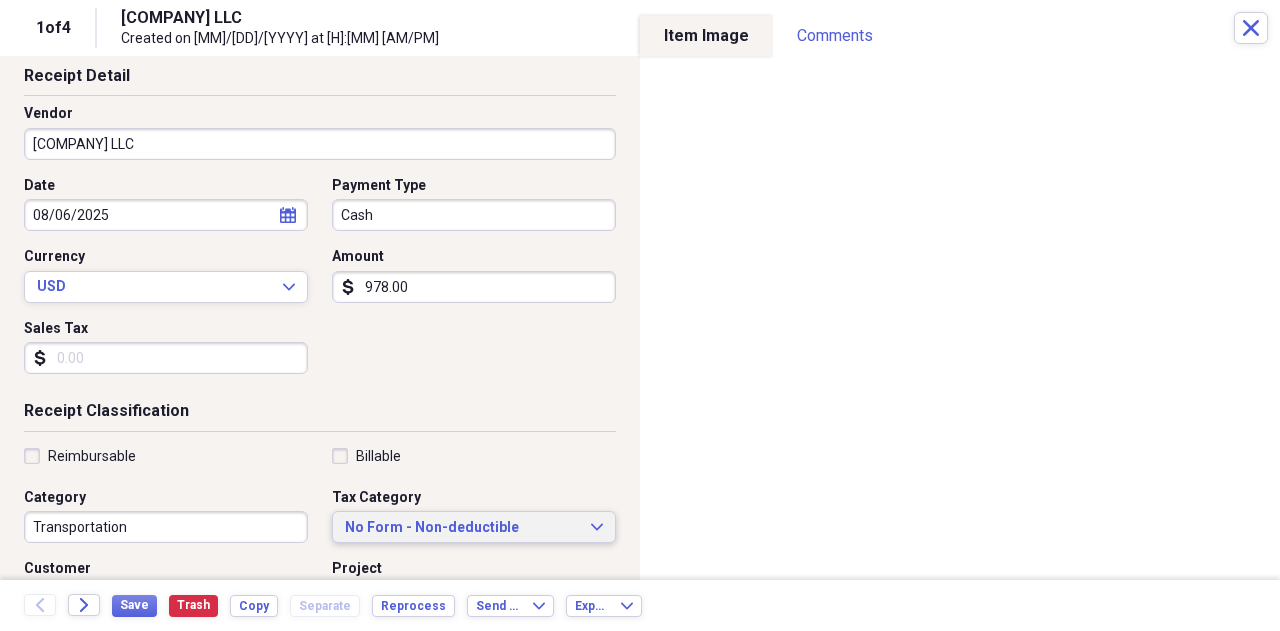 scroll, scrollTop: 0, scrollLeft: 0, axis: both 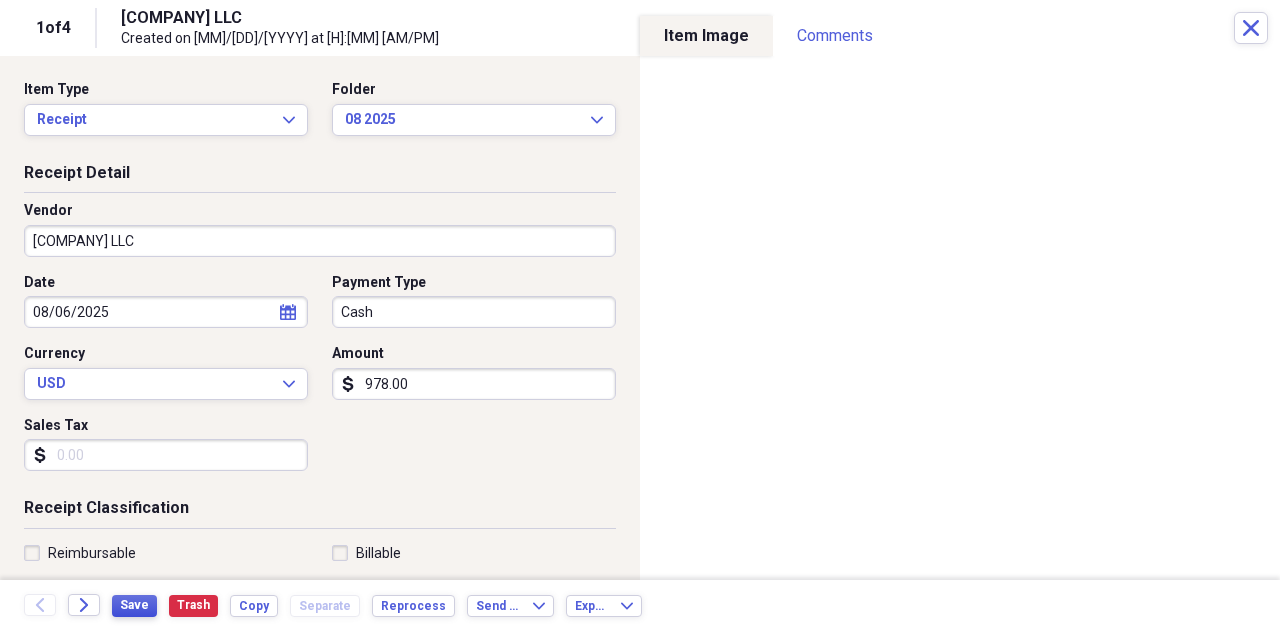 click on "Save" at bounding box center [134, 605] 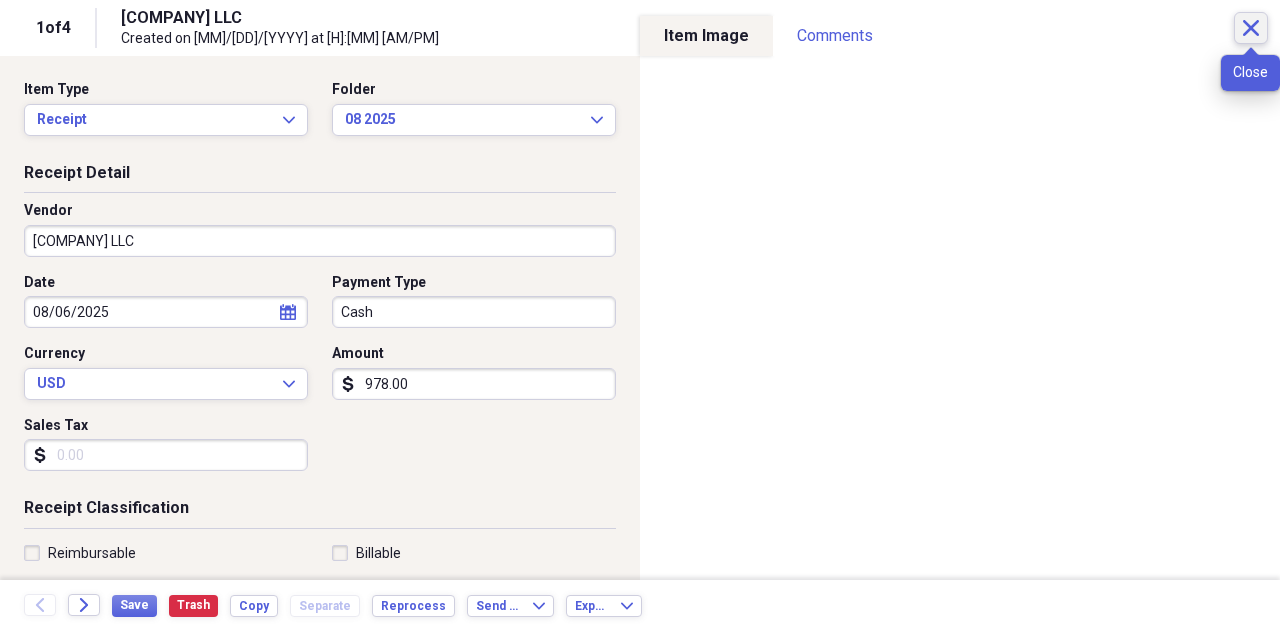 click on "Close" at bounding box center [1251, 28] 